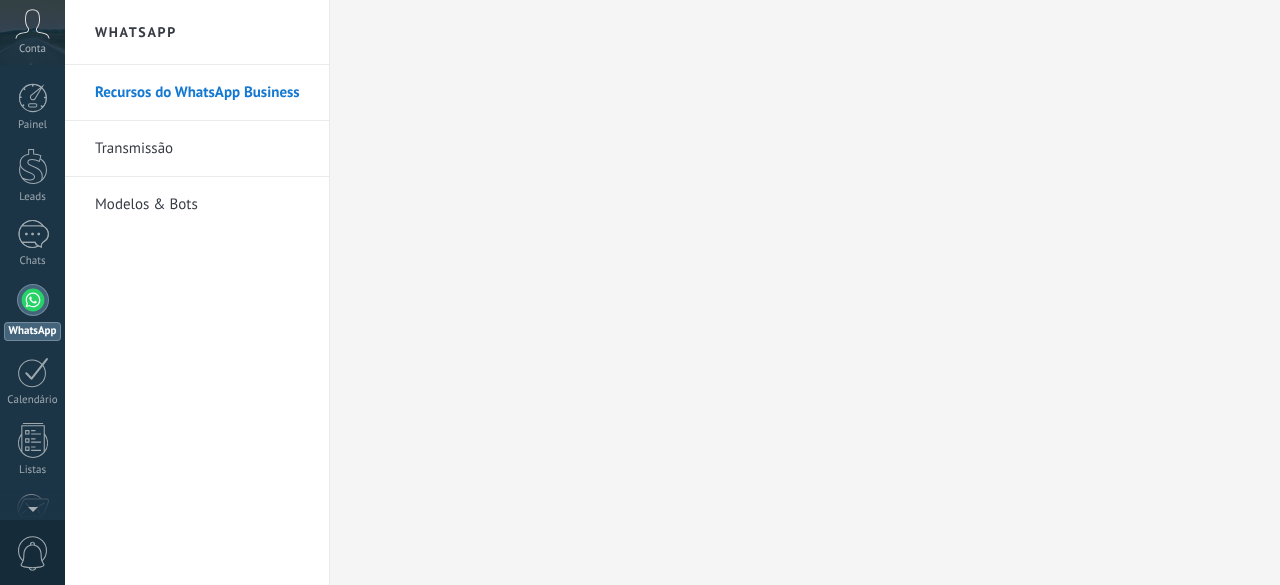 scroll, scrollTop: 0, scrollLeft: 0, axis: both 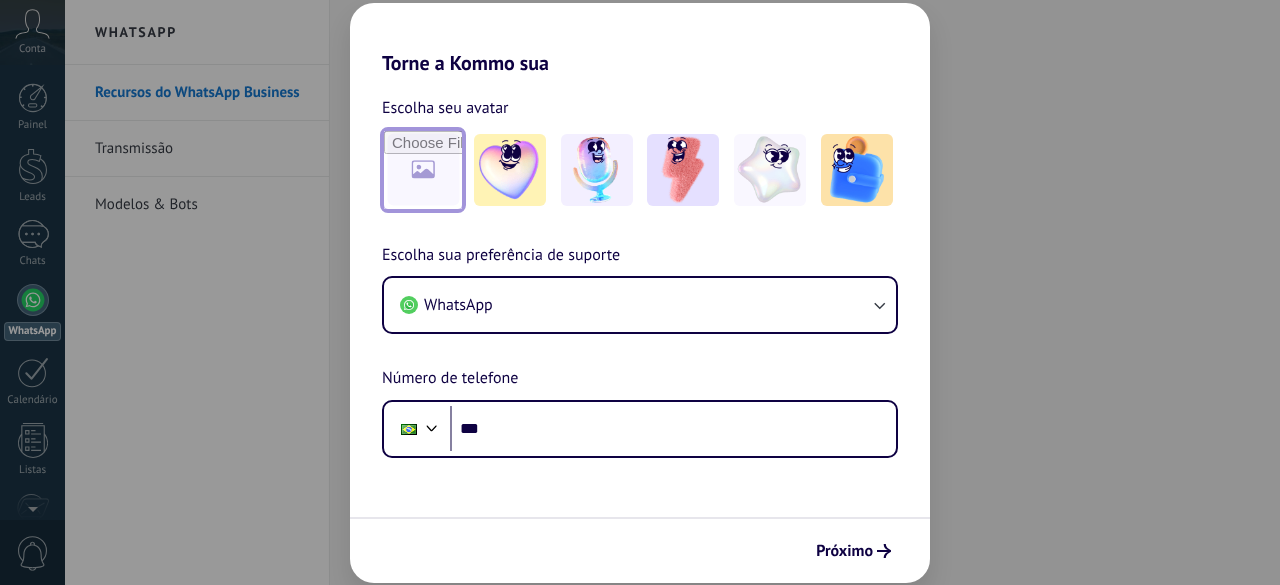 click at bounding box center (423, 170) 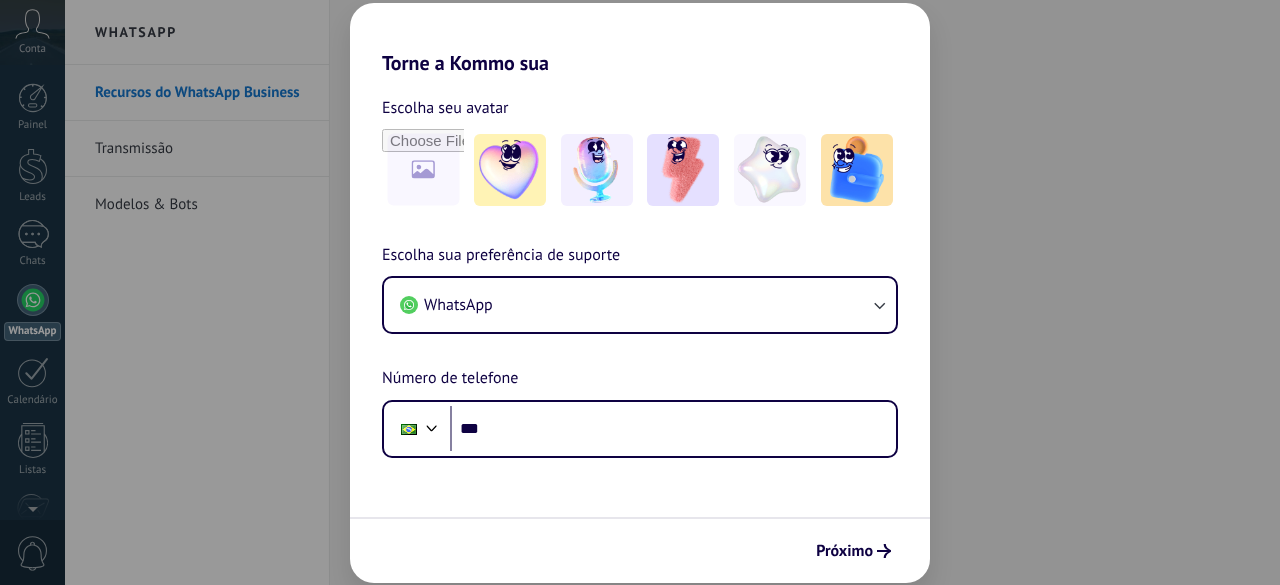 click on "Torne a Kommo sua Escolha seu avatar Escolha sua preferência de suporte WhatsApp Número de telefone Phone *** Próximo" at bounding box center (640, 292) 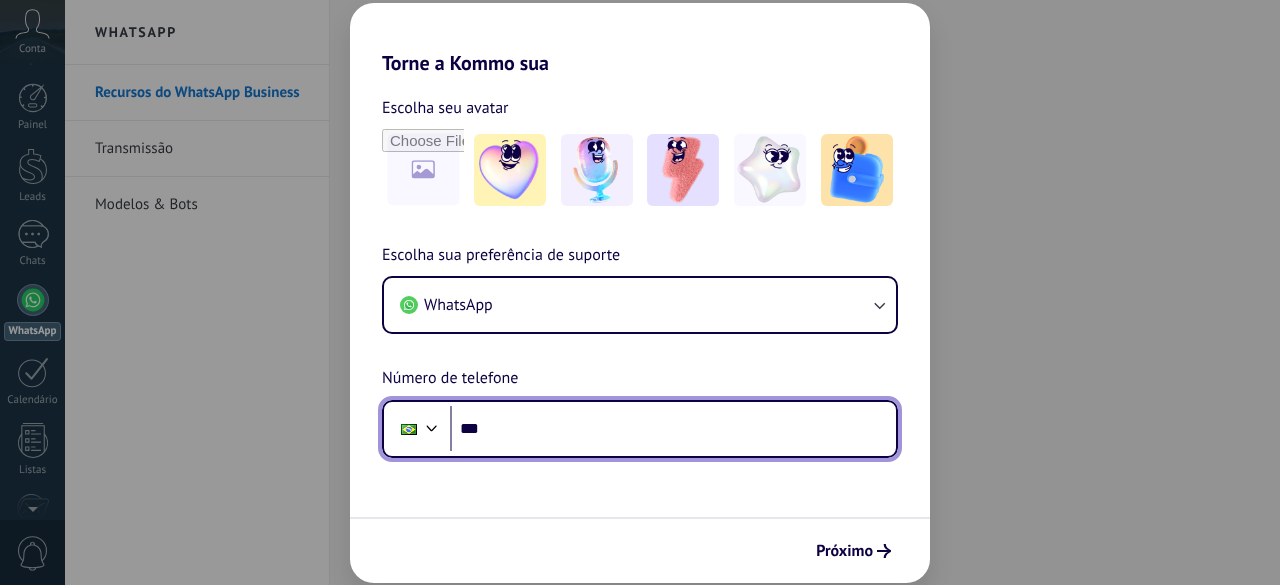 click on "***" at bounding box center [673, 429] 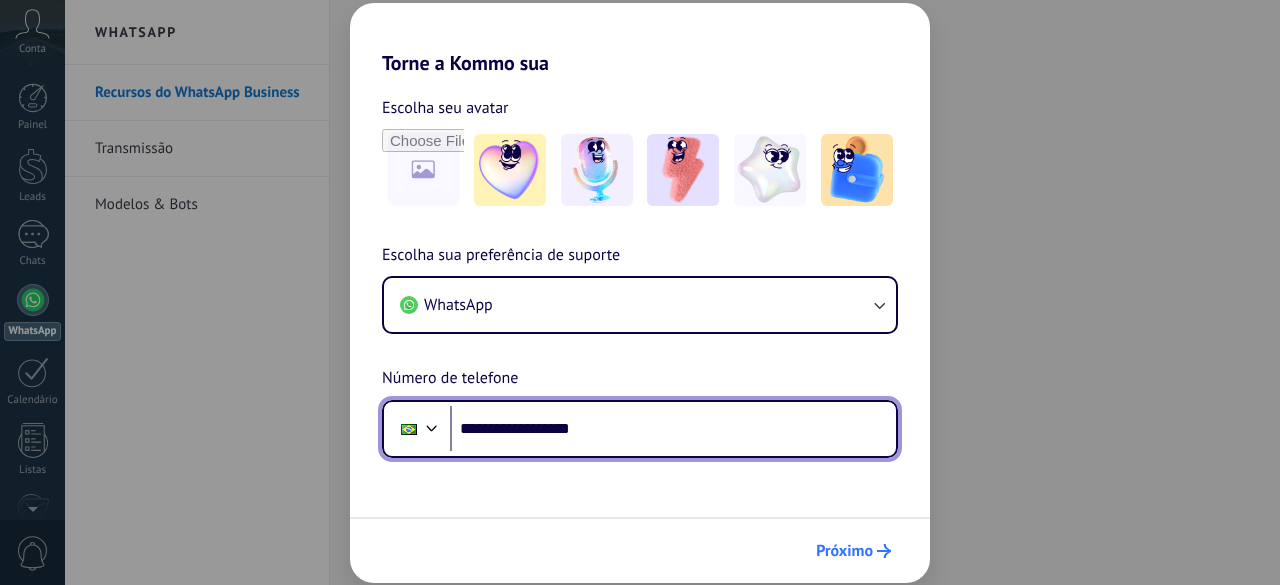 type on "**********" 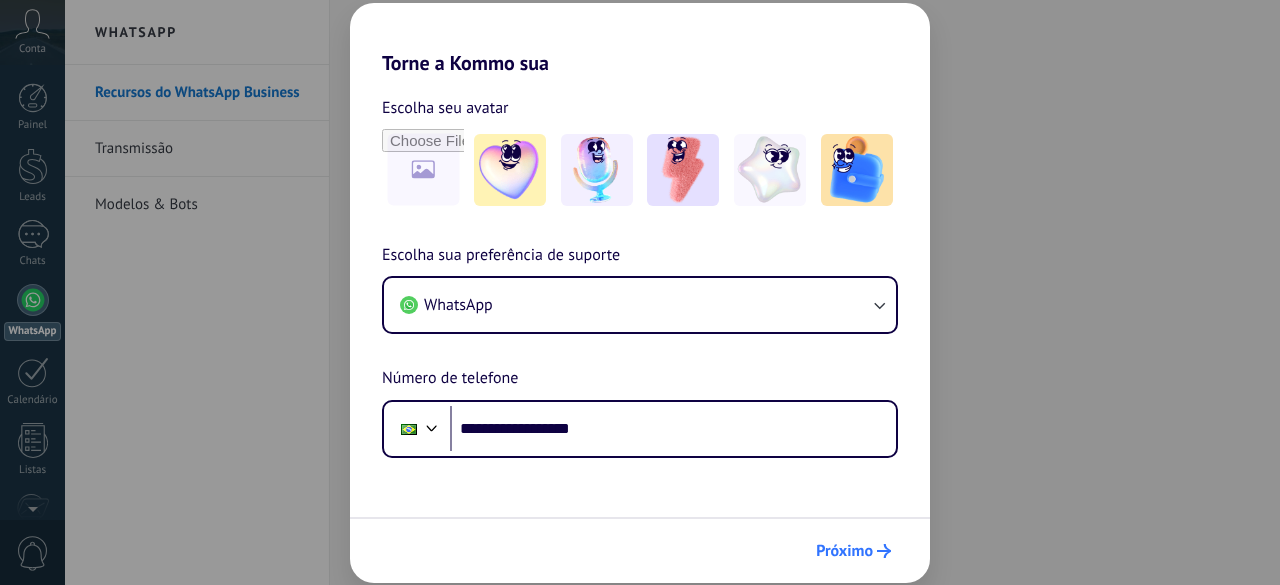 click on "Próximo" at bounding box center (844, 551) 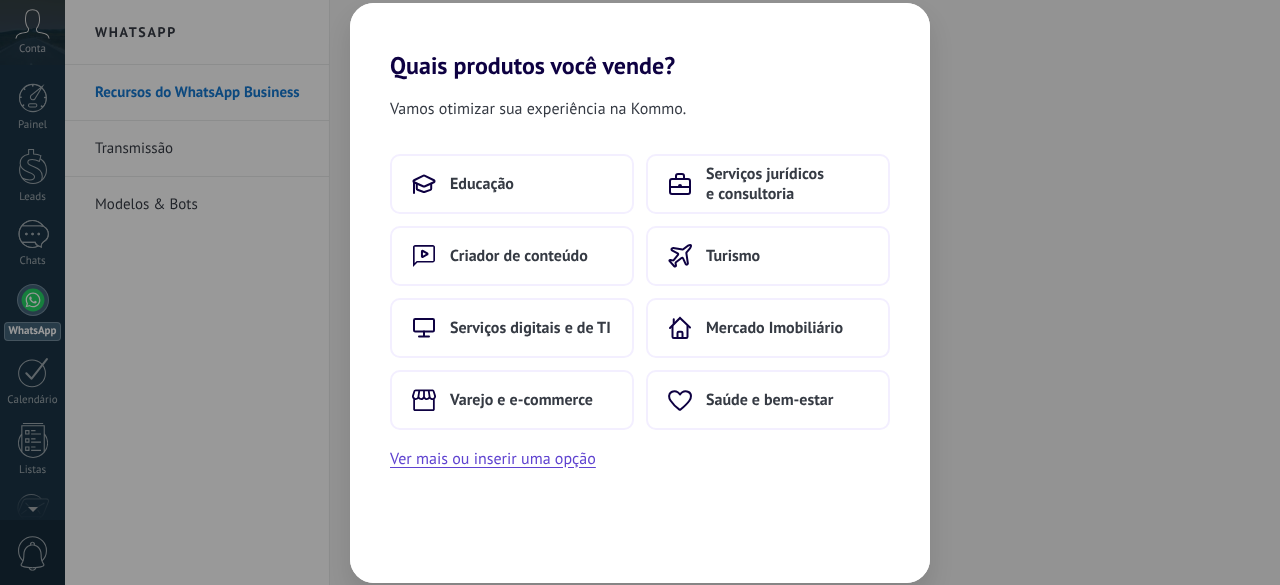 scroll, scrollTop: 0, scrollLeft: 0, axis: both 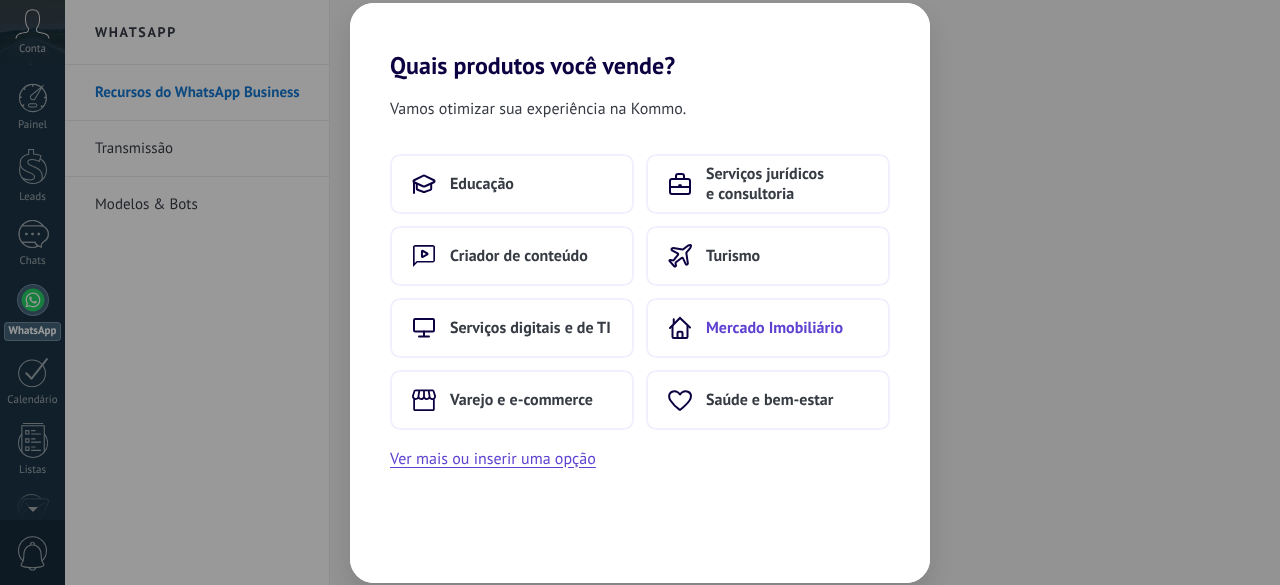 click on "Mercado Imobiliário" at bounding box center [774, 328] 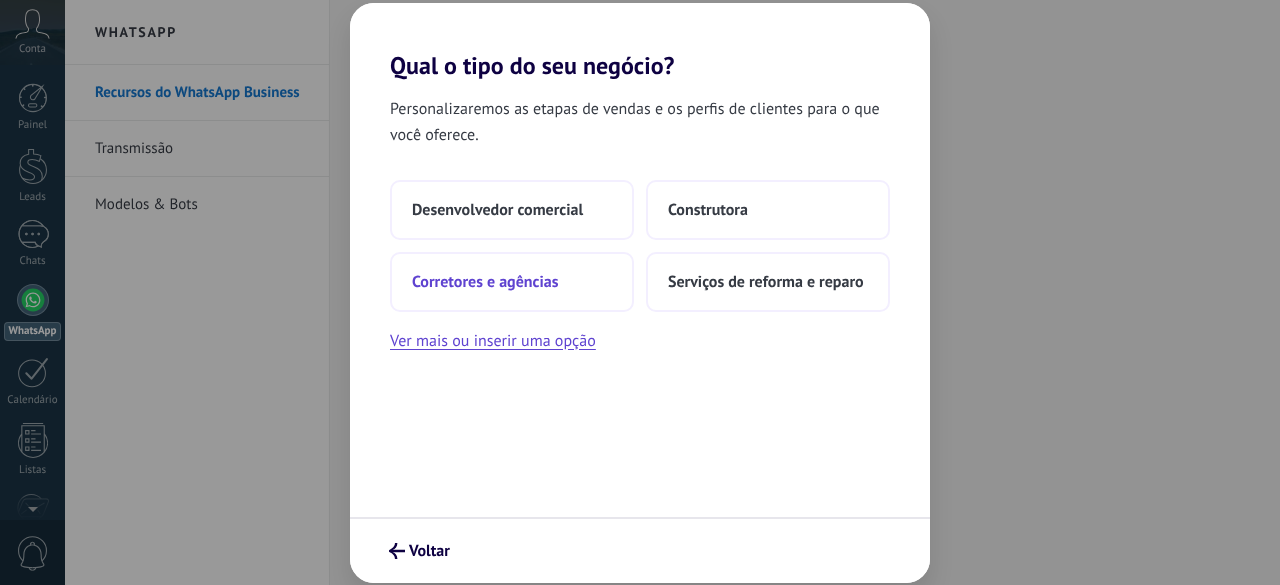 click on "Corretores e agências" at bounding box center [512, 282] 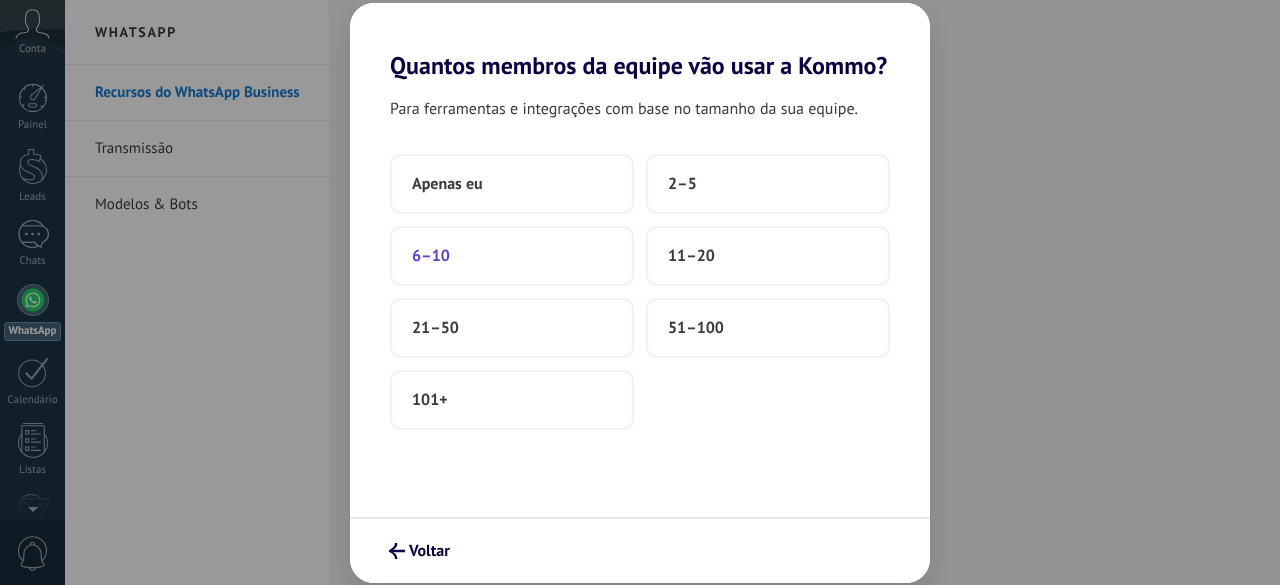 click on "6–10" at bounding box center (512, 256) 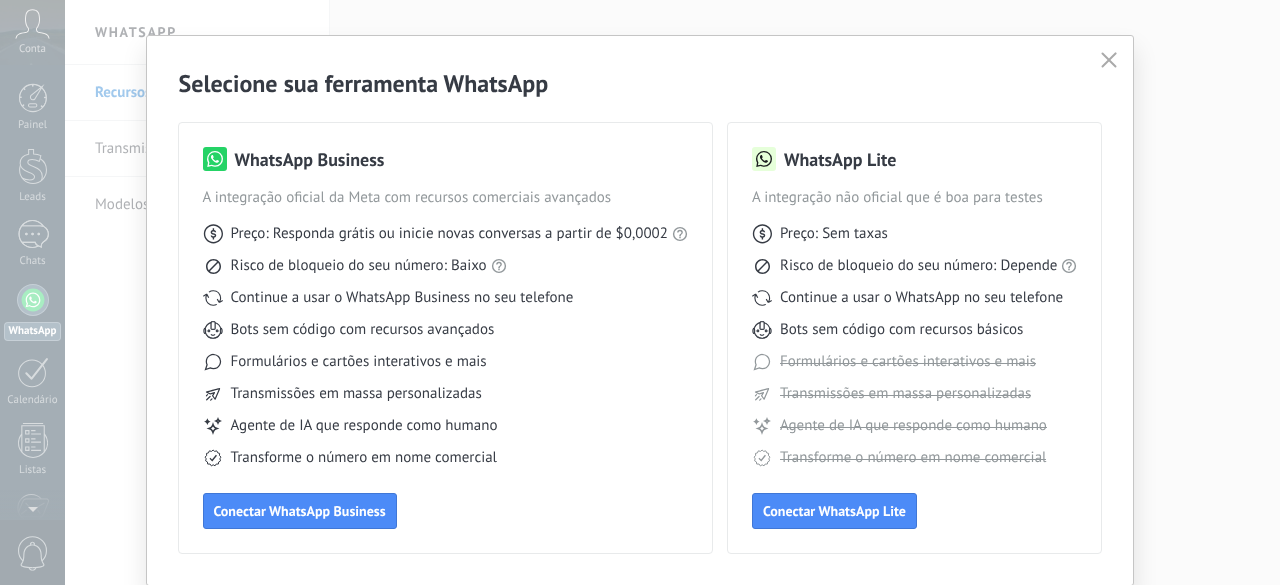 scroll, scrollTop: 0, scrollLeft: 0, axis: both 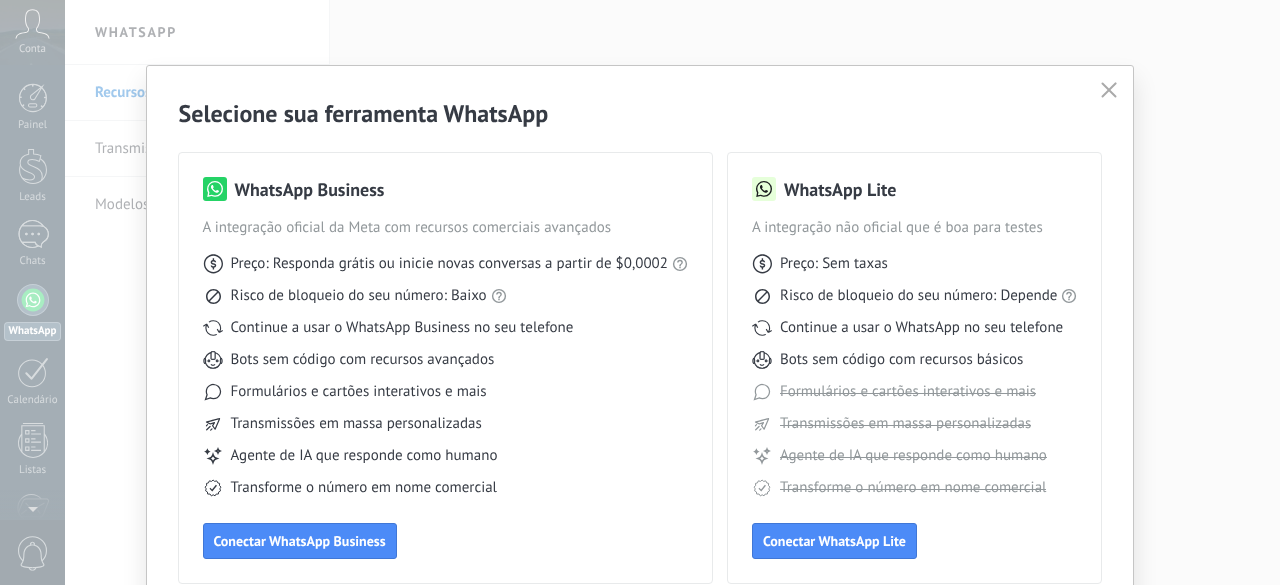 click at bounding box center [1109, 91] 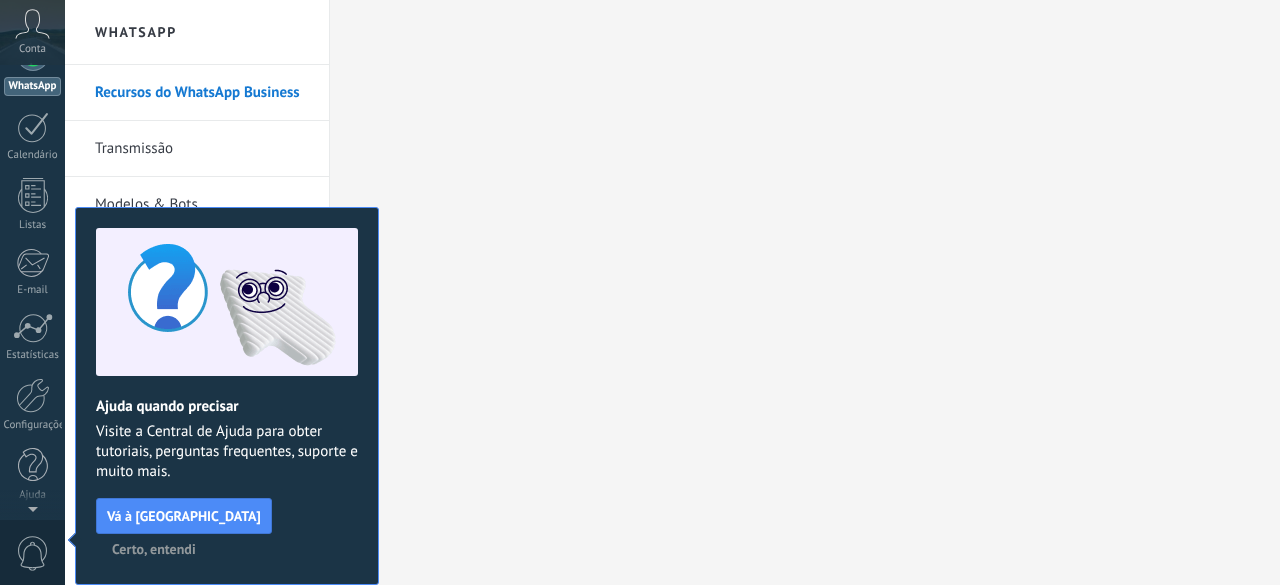scroll, scrollTop: 0, scrollLeft: 0, axis: both 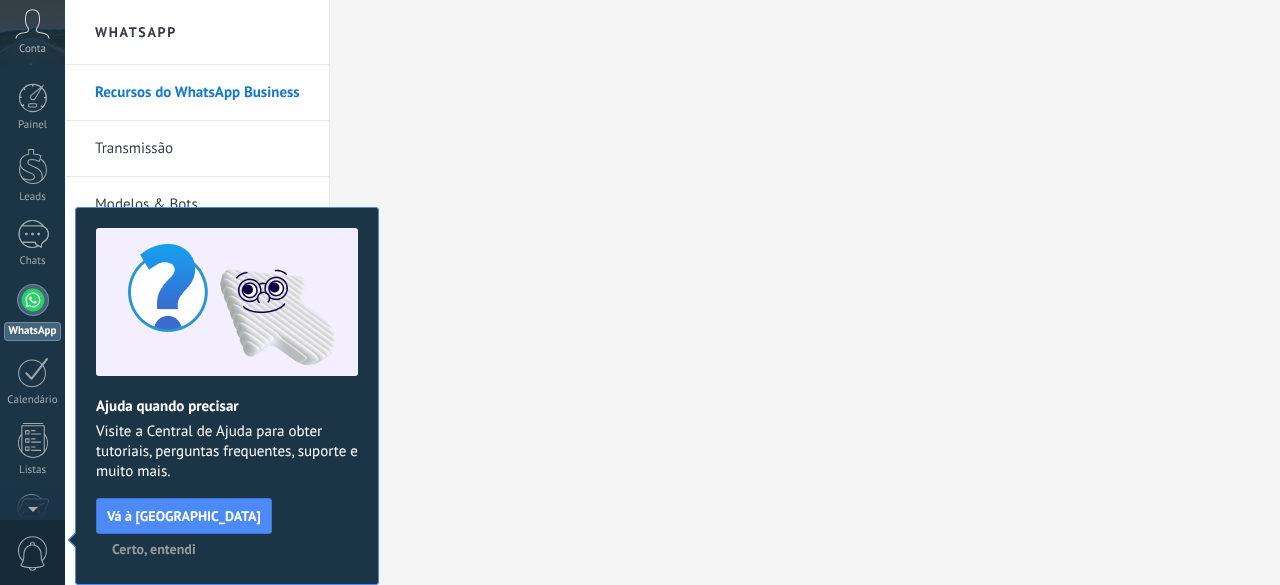 click on "Conta" at bounding box center [32, 32] 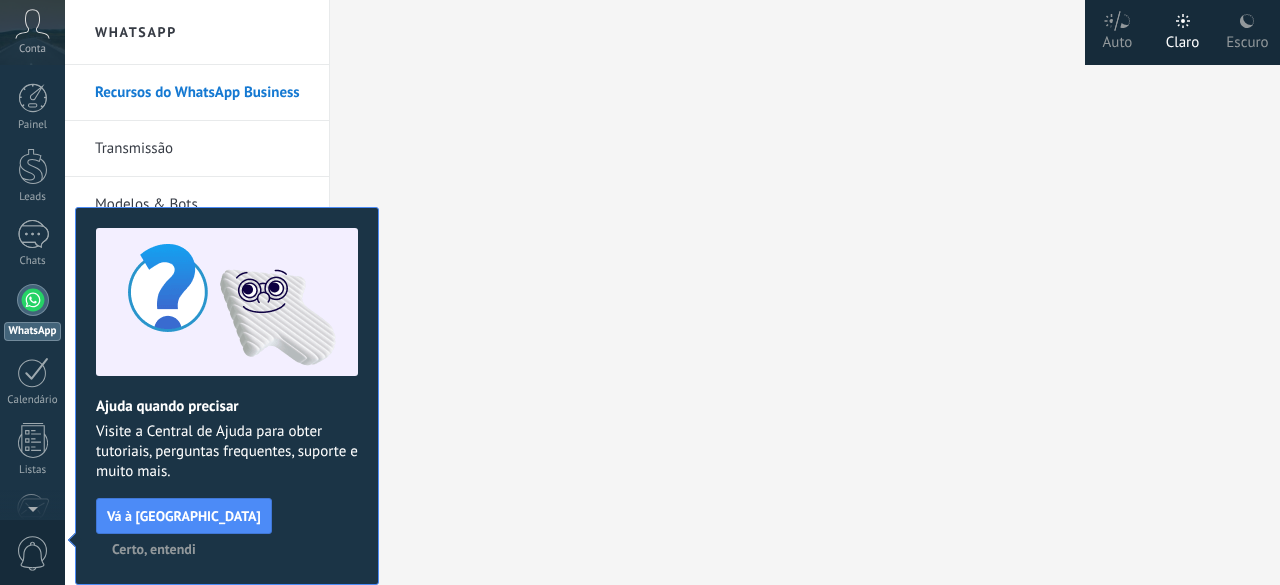 click 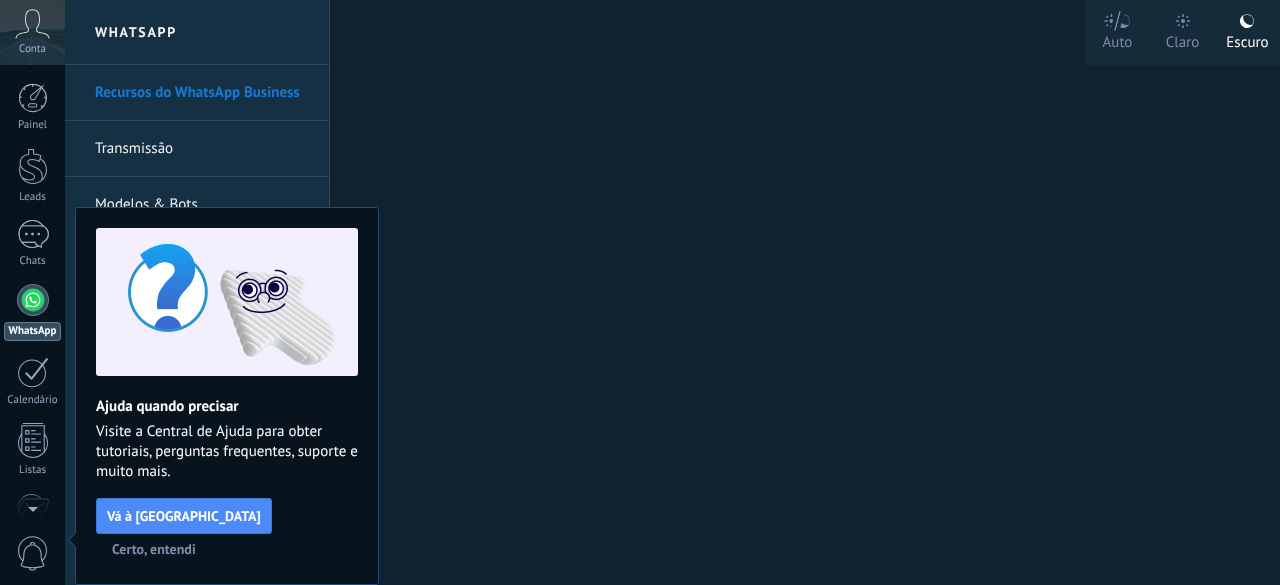 click on "Certo, entendi" at bounding box center (154, 549) 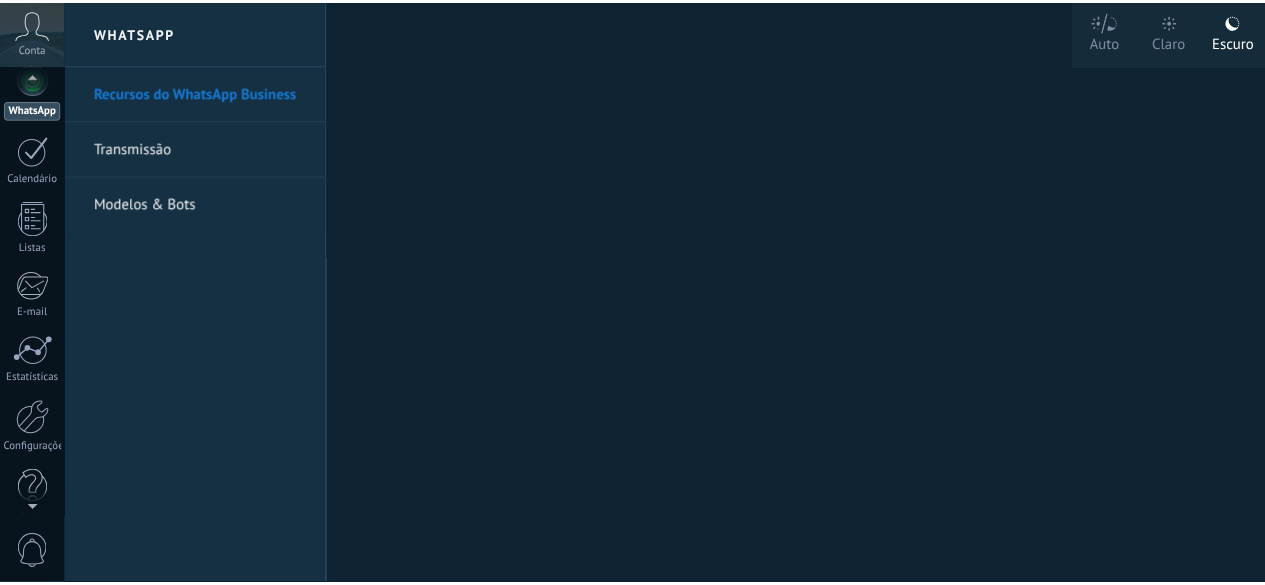 scroll, scrollTop: 245, scrollLeft: 0, axis: vertical 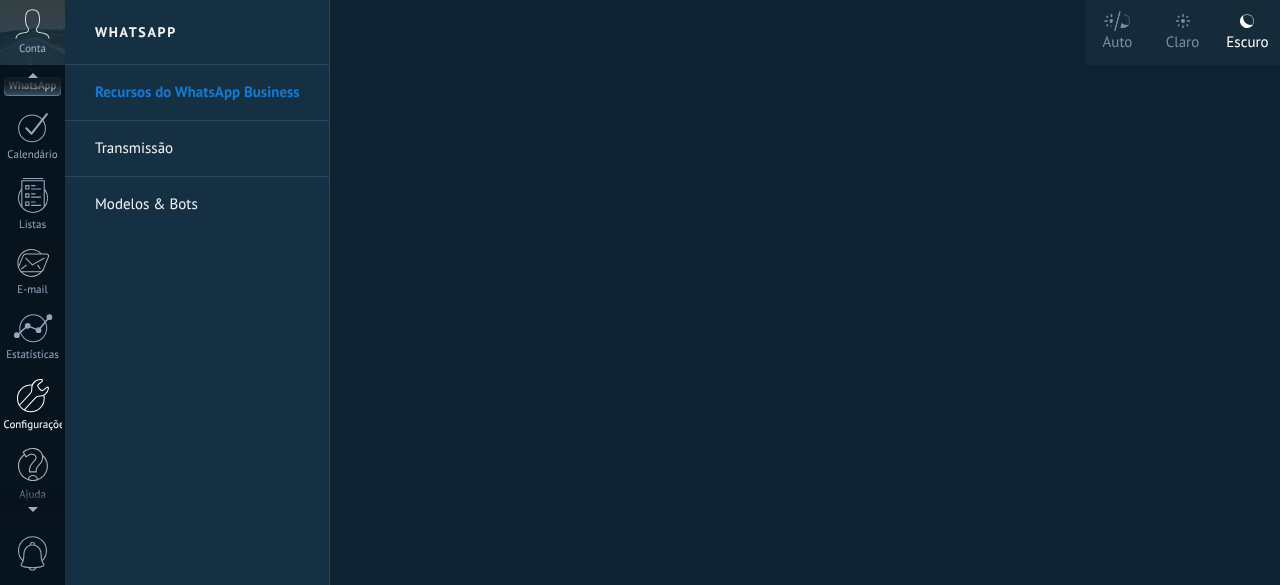 click at bounding box center (33, 395) 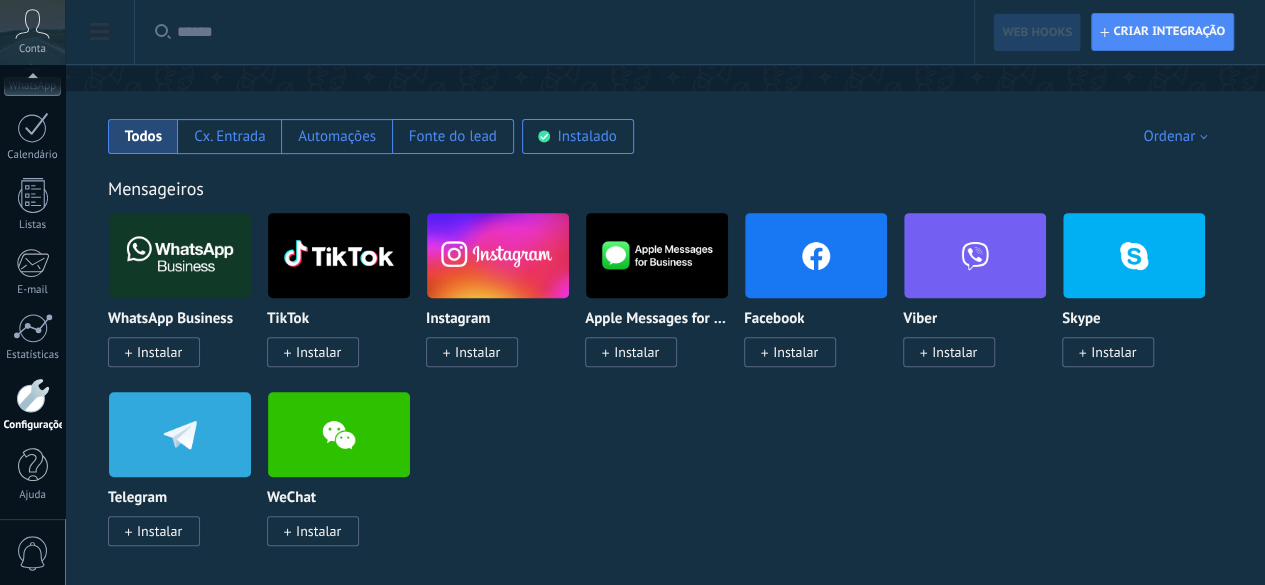 scroll, scrollTop: 0, scrollLeft: 0, axis: both 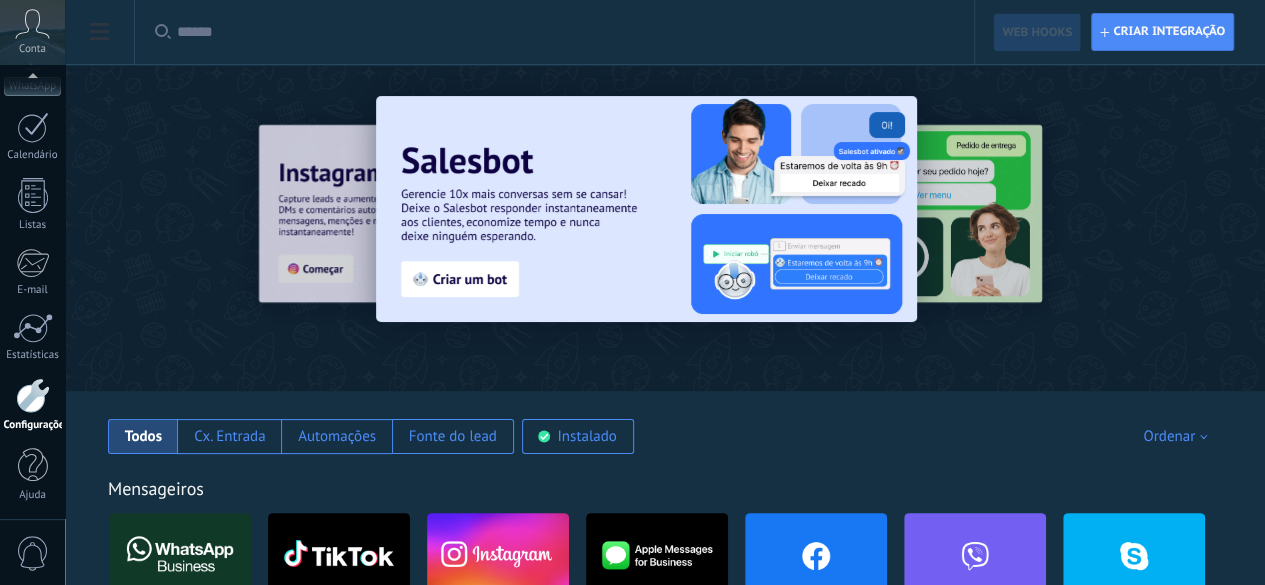 click at bounding box center [175, 227] 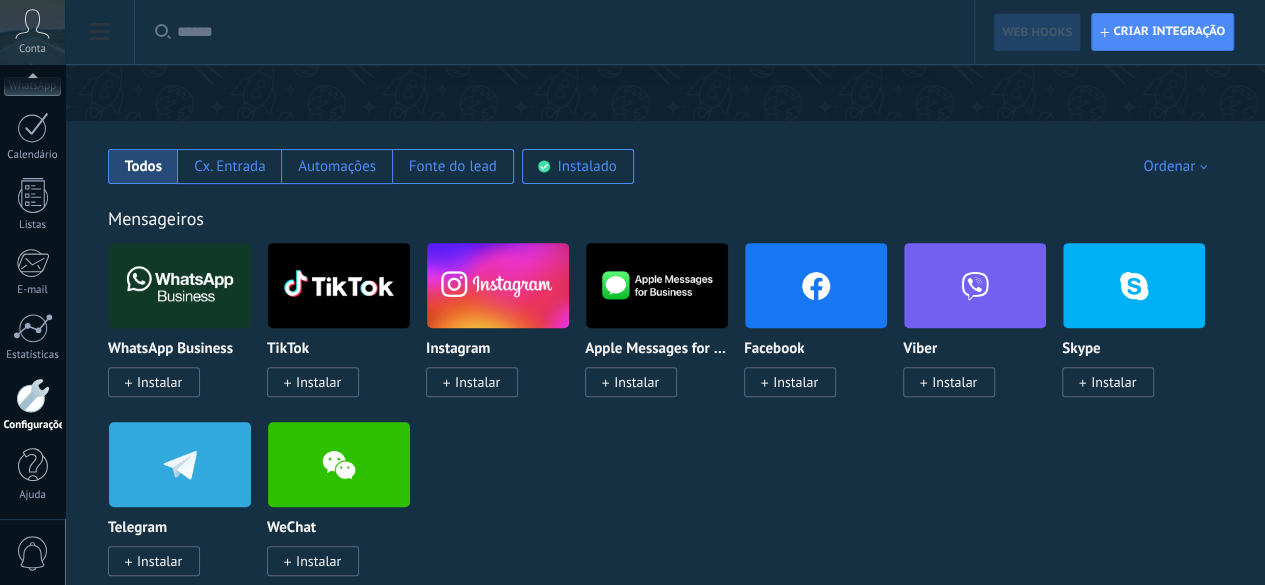 scroll, scrollTop: 300, scrollLeft: 0, axis: vertical 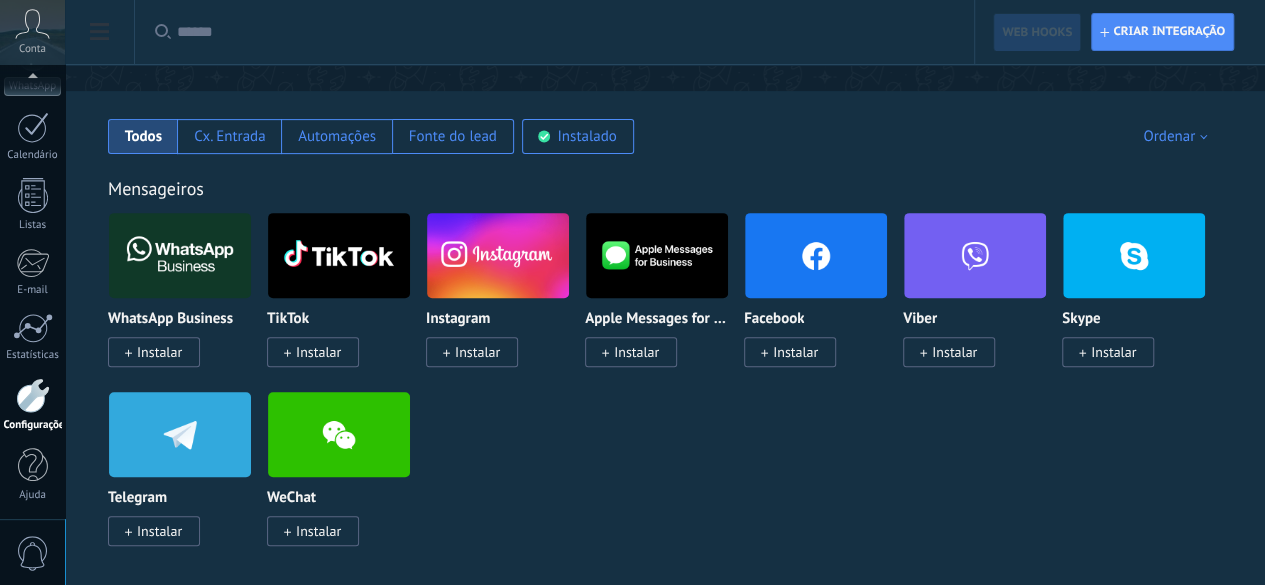 click on "Faturamento" at bounding box center [-116, 149] 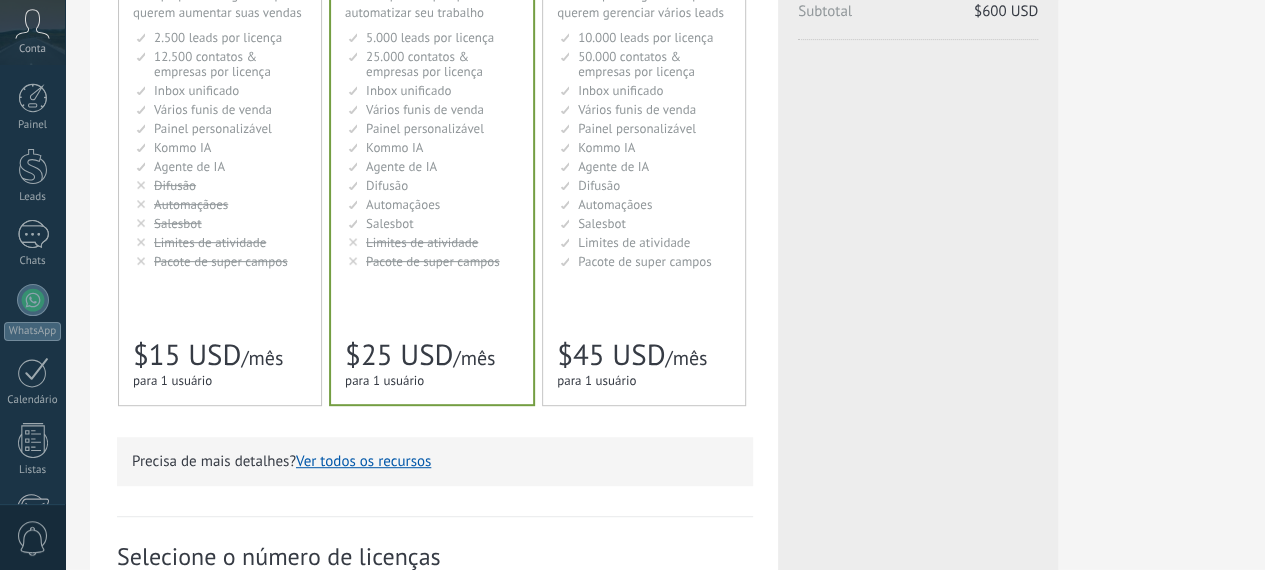 scroll, scrollTop: 300, scrollLeft: 0, axis: vertical 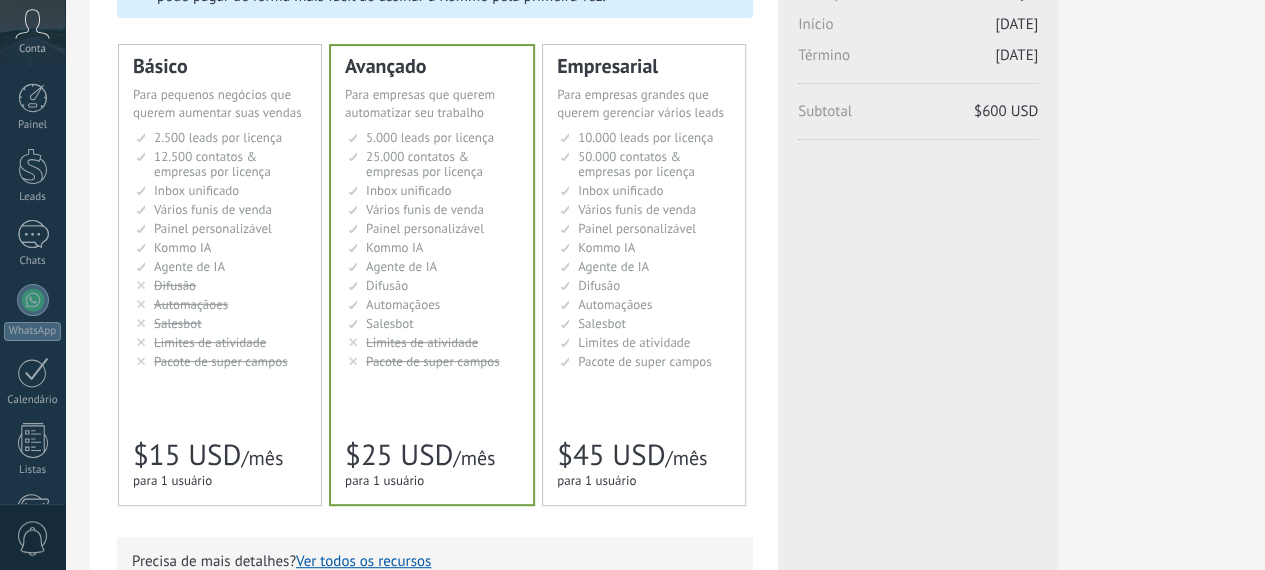 click on "Licenças adicionais
[GEOGRAPHIC_DATA]
Avançado
Preço (por licença/mês)
$25 USD
Novas licenças
2 licenças
Período
364 dias
(até
[DATE] )
Subtotal
$500 USD
O preço final é recalculado com base nos dias restantes da sua assinatura.
Upgrade de plano
[GEOGRAPHIC_DATA]
Avançado
Preço (por licença/mês)
$25 USD
Licenças
2 licenças
Período
364 dias
(até
[DATE] )" at bounding box center [918, 113] 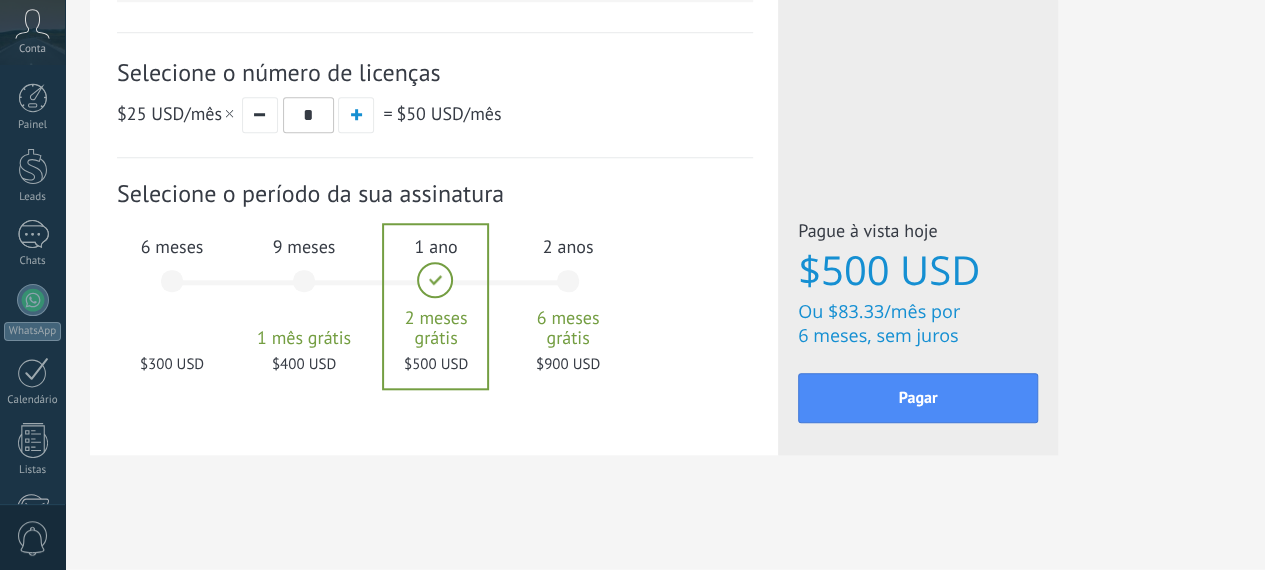 scroll, scrollTop: 586, scrollLeft: 0, axis: vertical 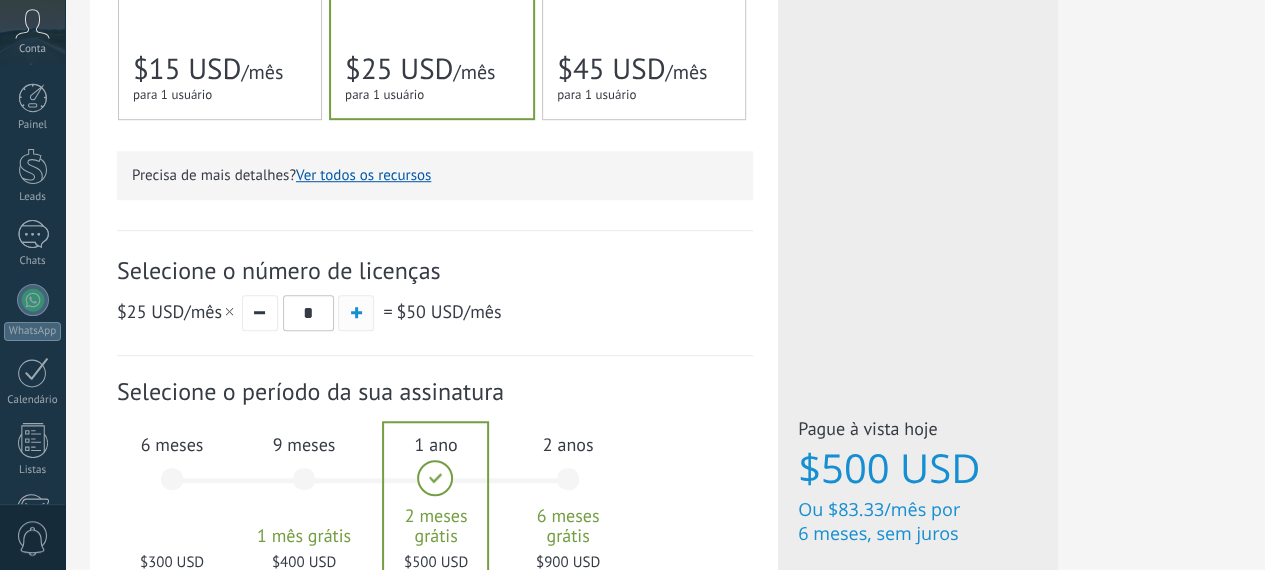 click at bounding box center (356, 313) 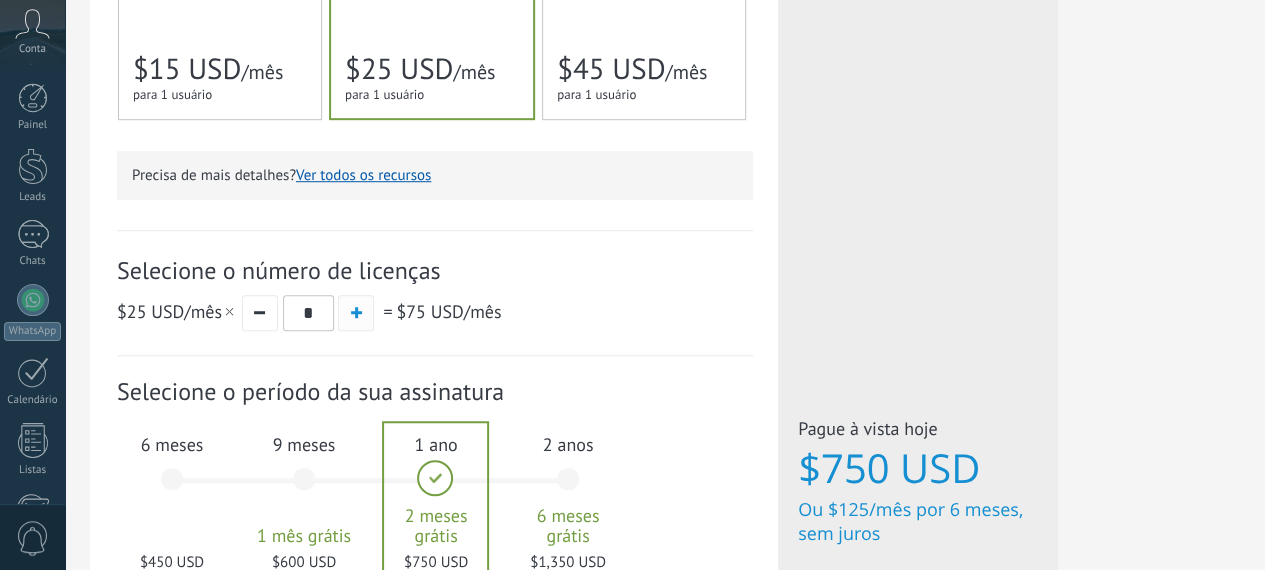 click at bounding box center (356, 313) 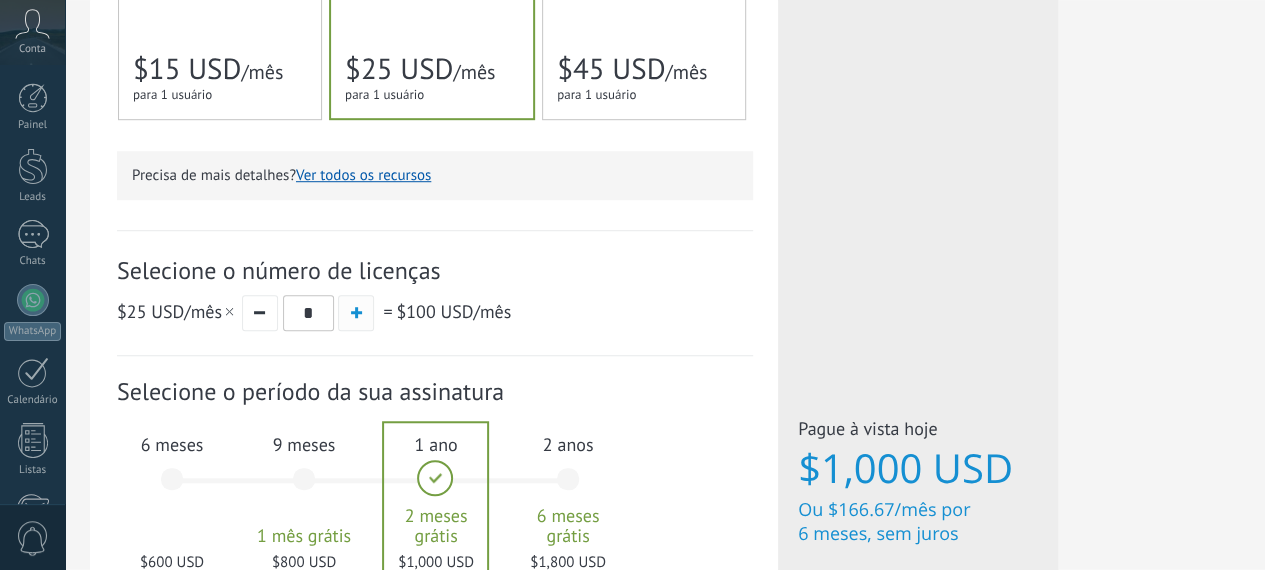 click at bounding box center (356, 313) 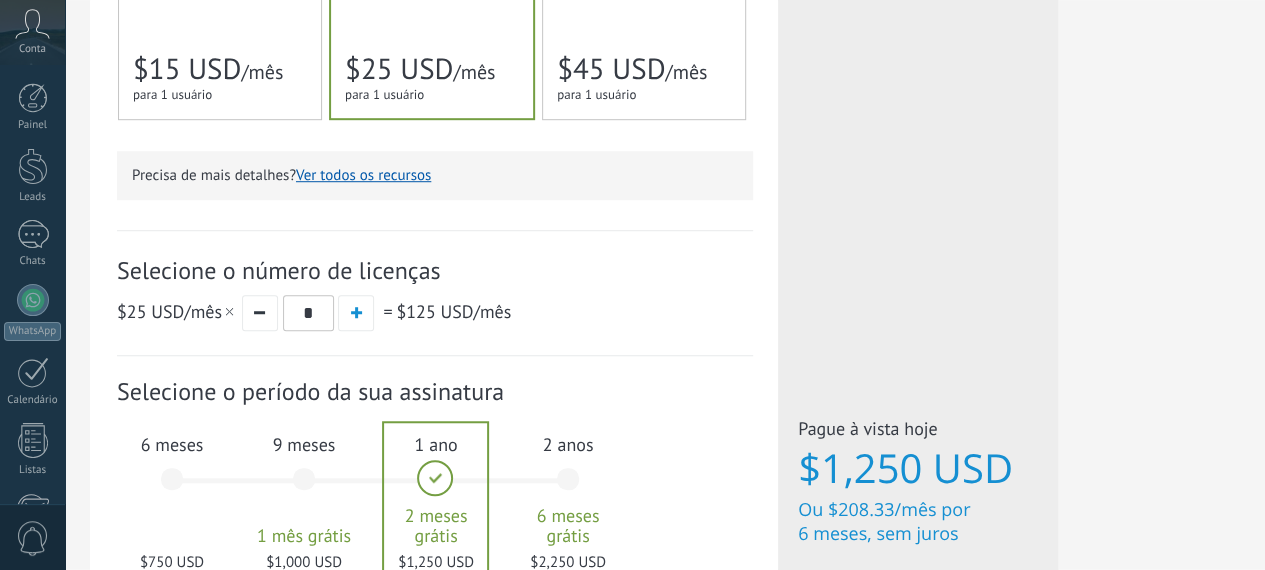 click on "Licenças adicionais
[GEOGRAPHIC_DATA]
Avançado
Preço (por licença/mês)
$25 USD
Novas licenças
5 licenças
Período
364 dias
(até
[DATE] )
Subtotal
$1,250 USD
O preço final é recalculado com base nos dias restantes da sua assinatura.
Upgrade de plano
[GEOGRAPHIC_DATA]
Avançado
Preço (por licença/mês)
$25 USD
Licenças
5 licenças
Período
364 dias
(até
[DATE]" at bounding box center (918, 65) 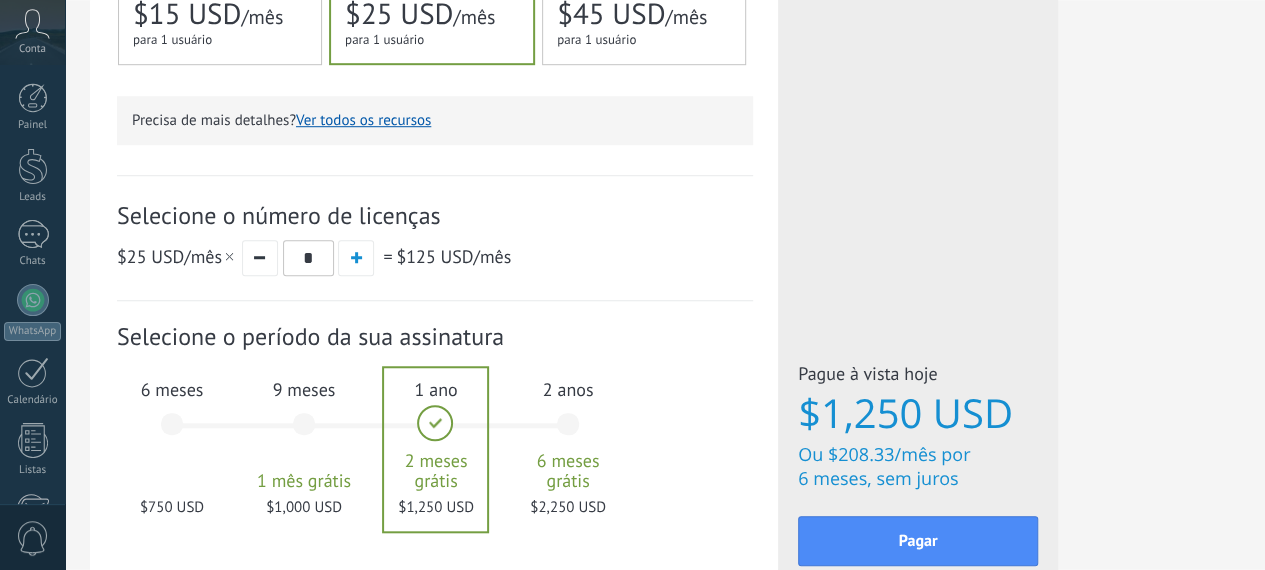 scroll, scrollTop: 686, scrollLeft: 0, axis: vertical 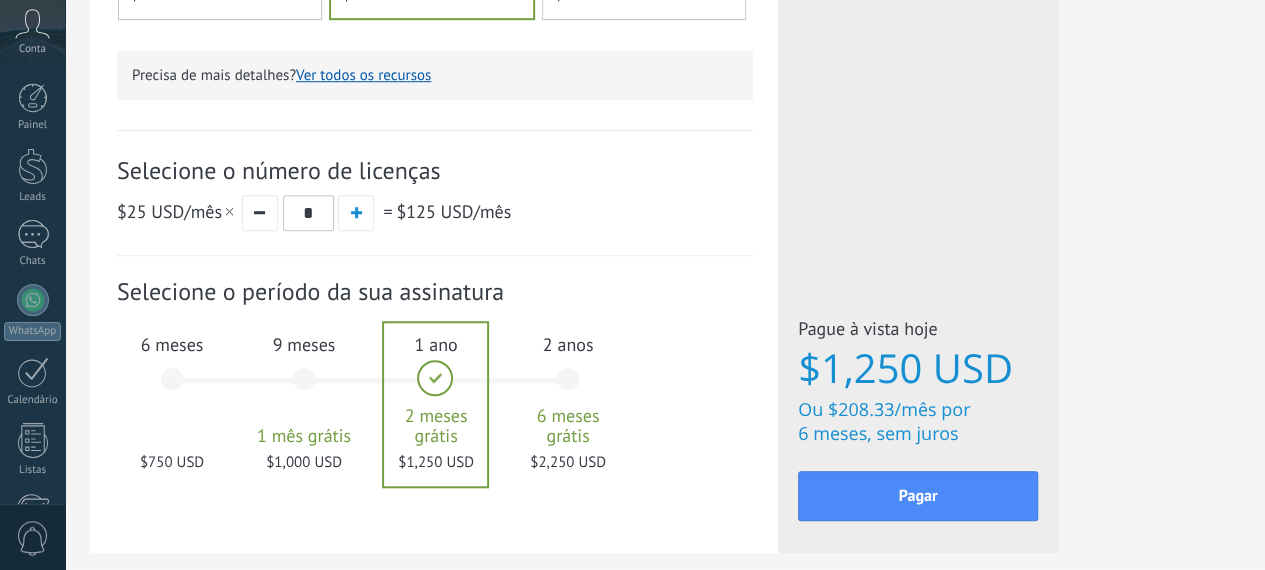 click on "6 meses
$750 USD" at bounding box center [172, 388] 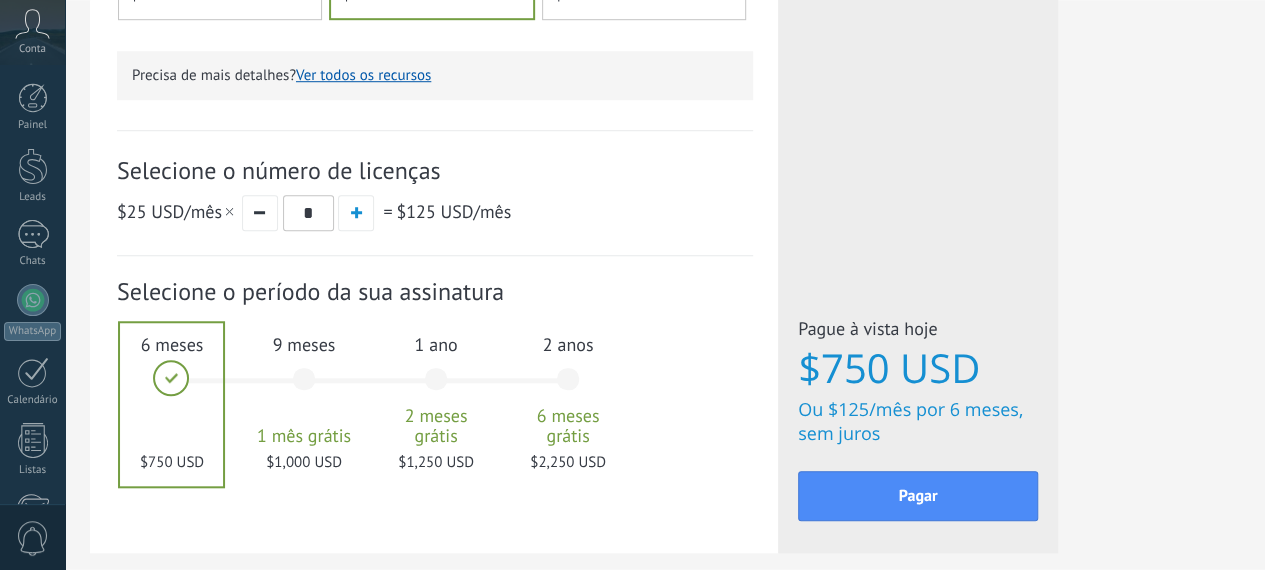 click on "Licenças adicionais
[GEOGRAPHIC_DATA]
Avançado
Preço (por licença/mês)
$25 USD
Novas licenças
5 licenças
Período
183 dias
(até
[DATE] )
Subtotal
$750 USD
O preço final é recalculado com base nos dias restantes da sua assinatura.
Upgrade de plano
[GEOGRAPHIC_DATA]
Avançado
Preço (por licença/mês)
$25 USD
Licenças
5 licenças
Período
183 dias
(até
[DATE]" at bounding box center (918, -35) 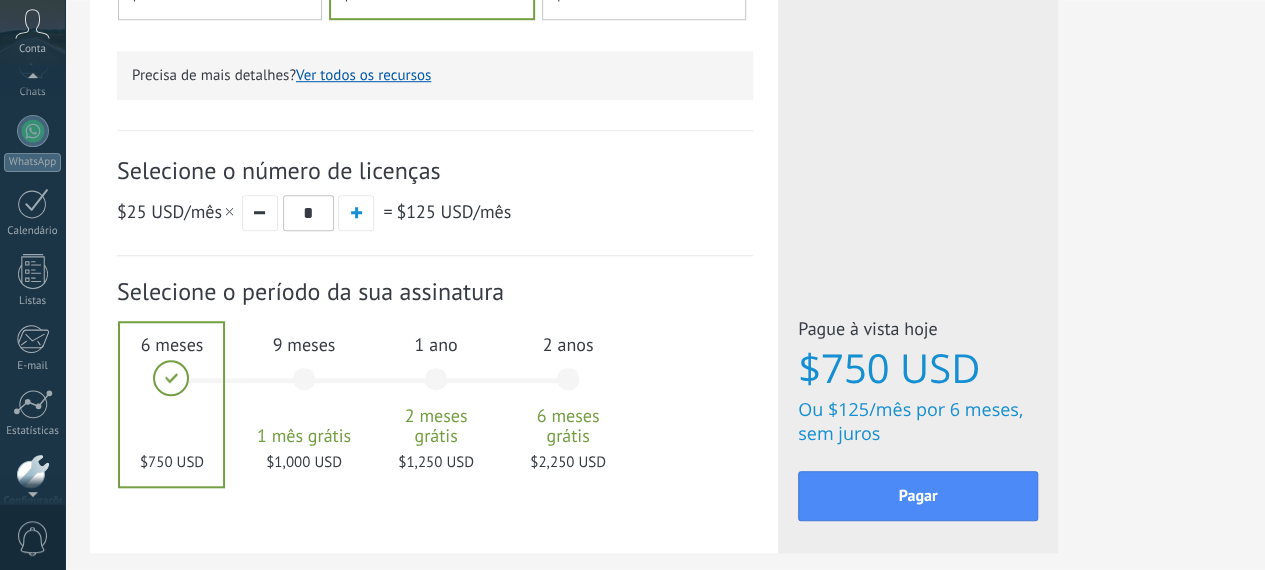 scroll, scrollTop: 0, scrollLeft: 0, axis: both 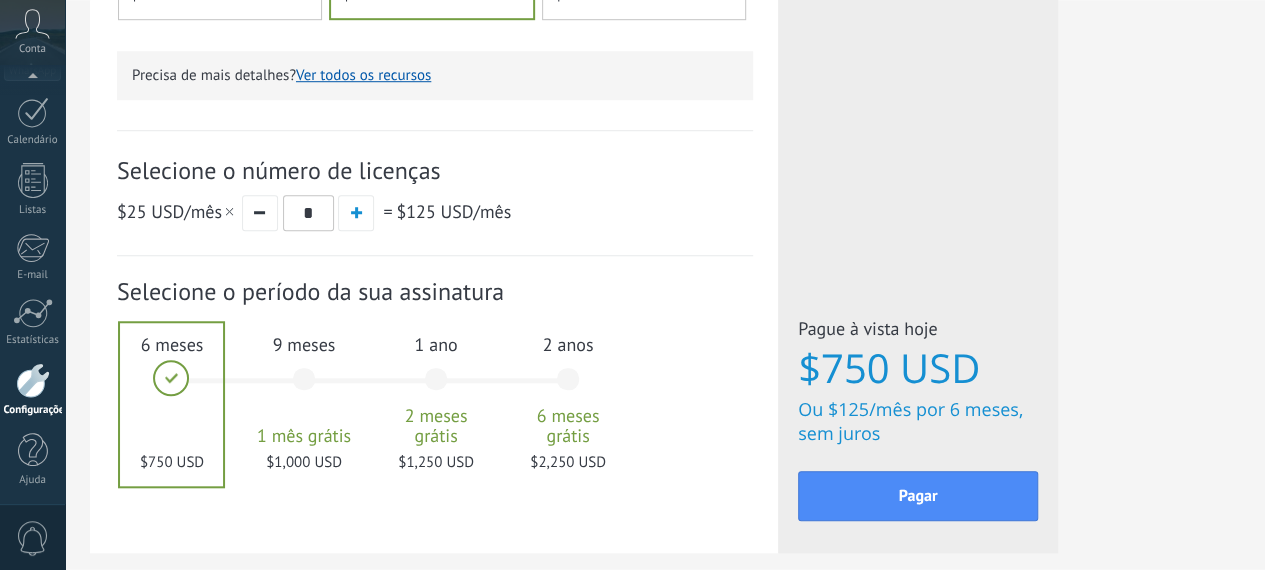 click on "Assinatura:
Selecione o período da sua assinatura
1 mês" at bounding box center [435, 390] 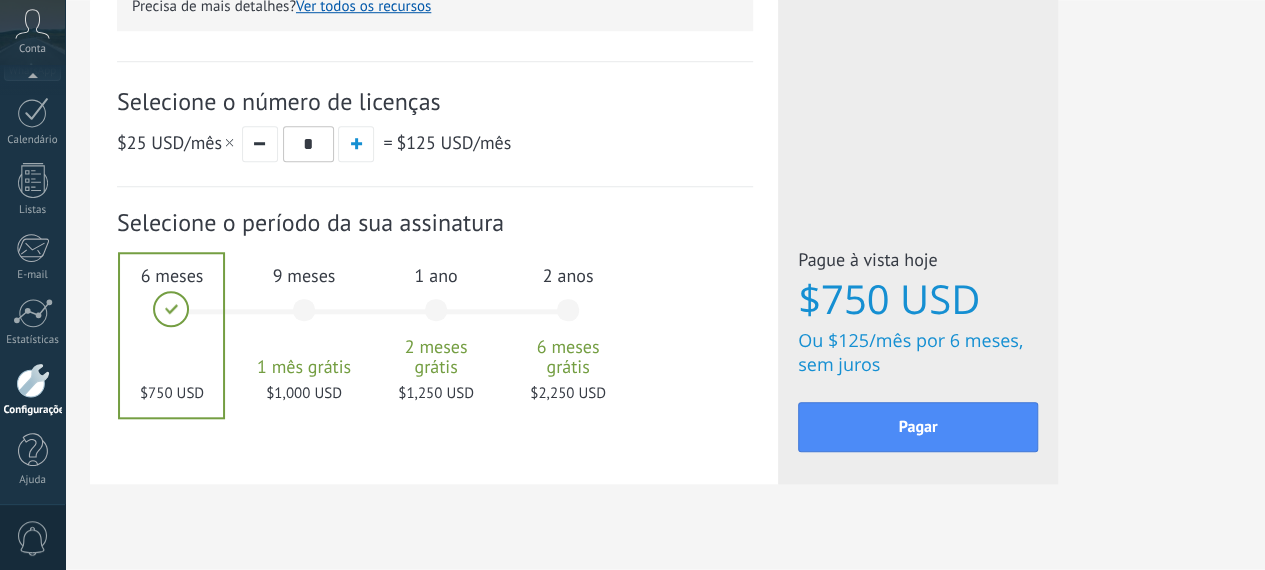 scroll, scrollTop: 786, scrollLeft: 0, axis: vertical 